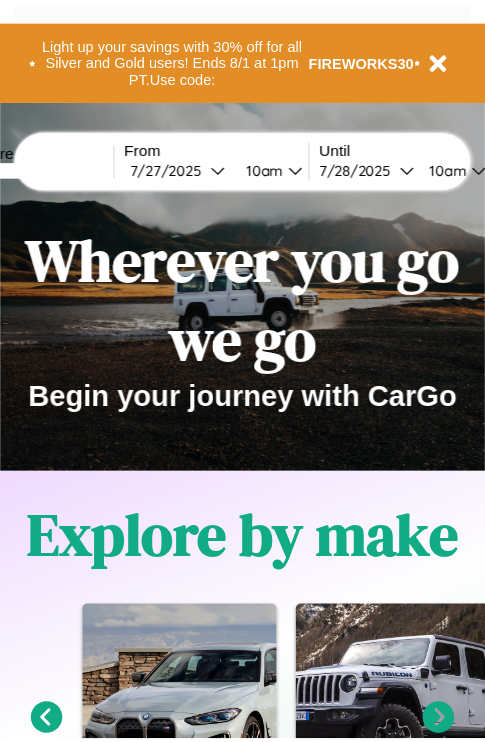 scroll, scrollTop: 0, scrollLeft: 0, axis: both 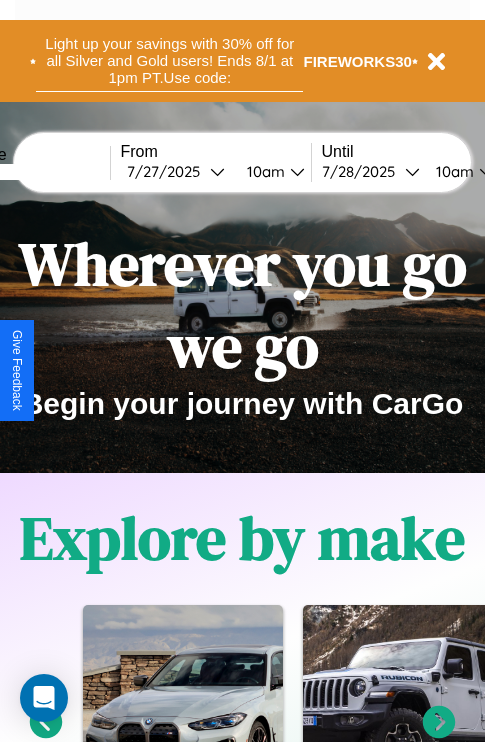 click on "Light up your savings with 30% off for all Silver and Gold users! Ends 8/1 at 1pm PT.  Use code:" at bounding box center [169, 61] 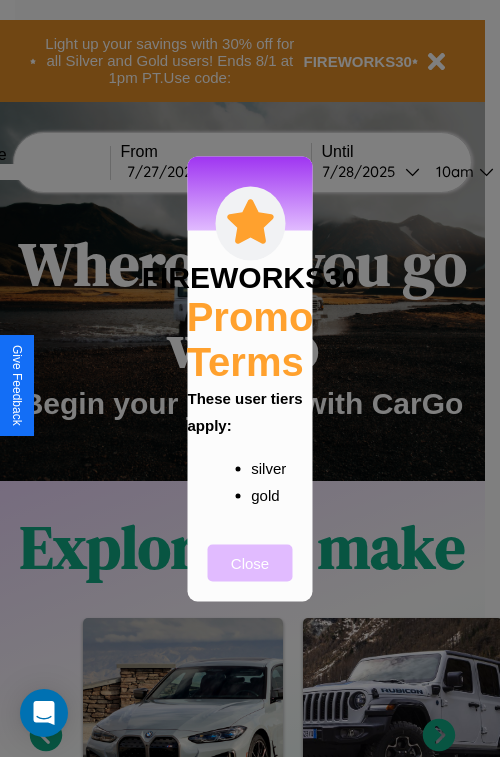 click on "Close" at bounding box center (250, 562) 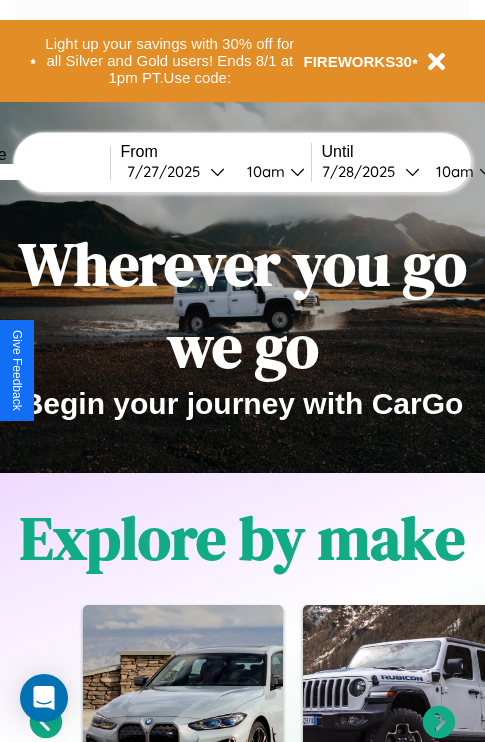 click at bounding box center [35, 172] 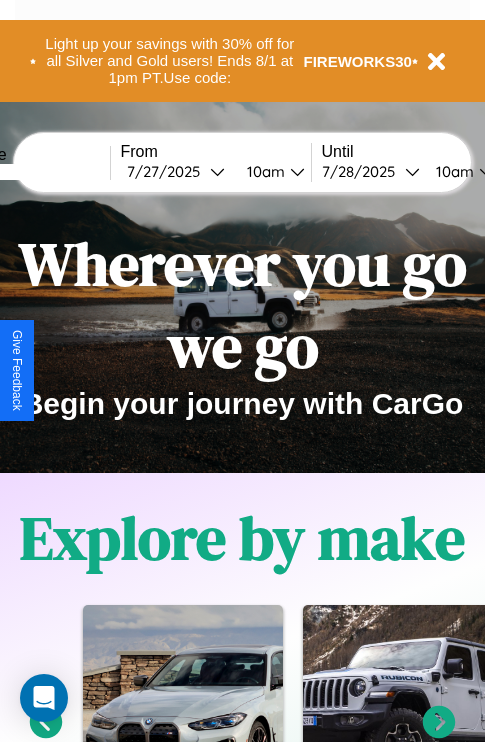 type on "*****" 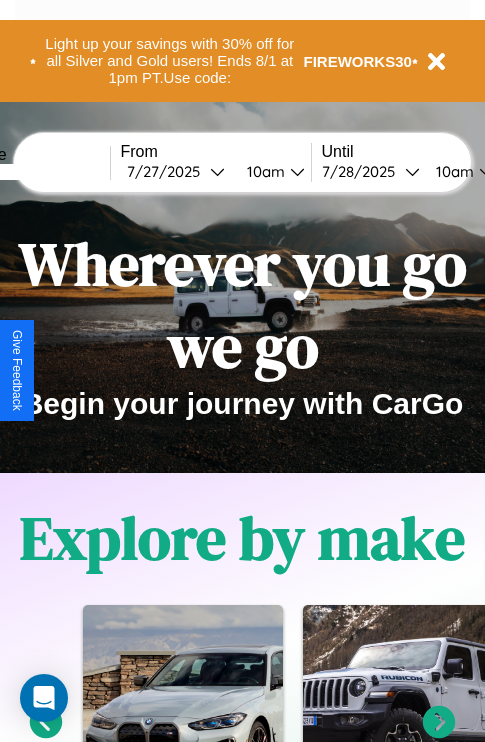 click on "7 / 27 / 2025" at bounding box center (168, 171) 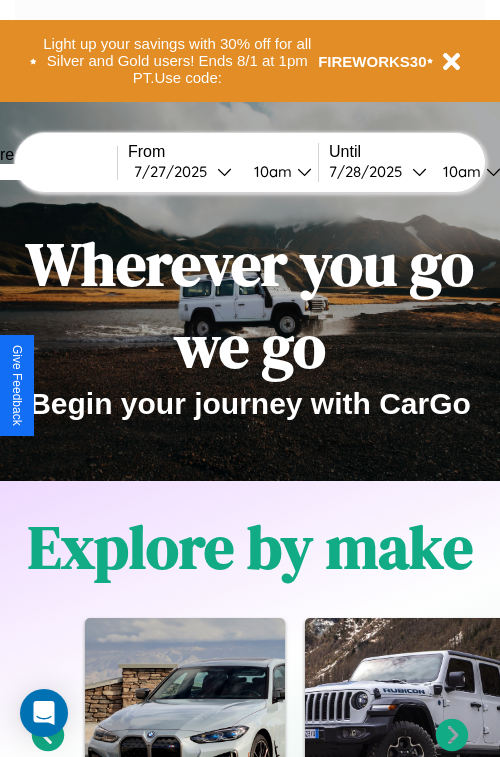 select on "*" 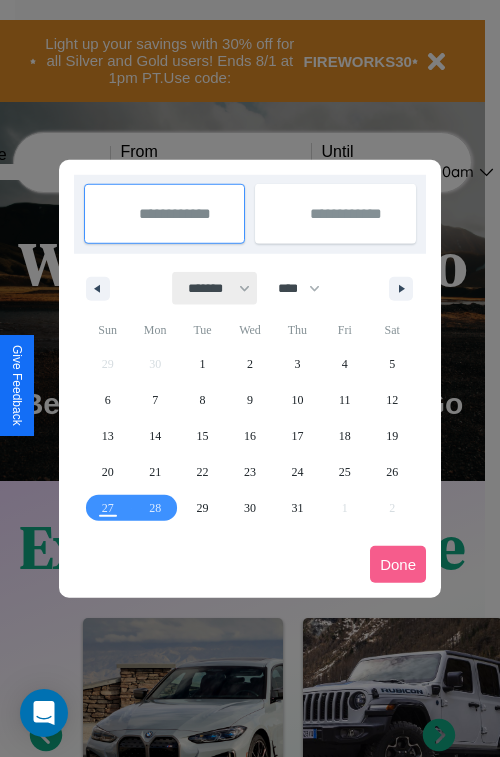 click on "******* ******** ***** ***** *** **** **** ****** ********* ******* ******** ********" at bounding box center (215, 288) 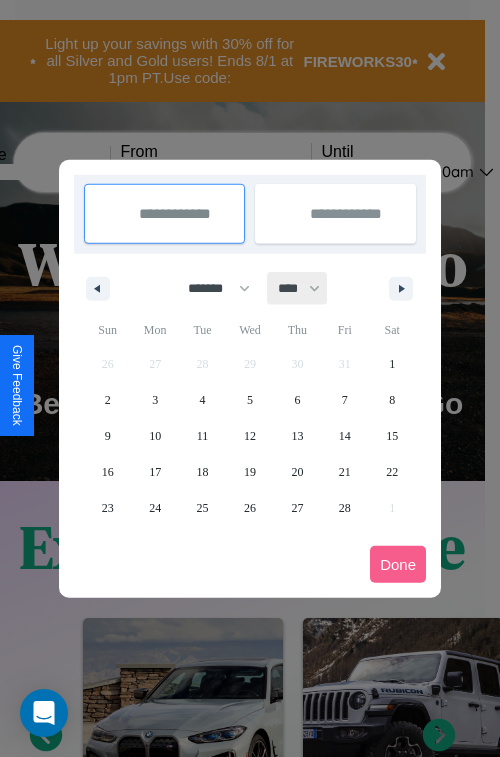 click on "**** **** **** **** **** **** **** **** **** **** **** **** **** **** **** **** **** **** **** **** **** **** **** **** **** **** **** **** **** **** **** **** **** **** **** **** **** **** **** **** **** **** **** **** **** **** **** **** **** **** **** **** **** **** **** **** **** **** **** **** **** **** **** **** **** **** **** **** **** **** **** **** **** **** **** **** **** **** **** **** **** **** **** **** **** **** **** **** **** **** **** **** **** **** **** **** **** **** **** **** **** **** **** **** **** **** **** **** **** **** **** **** **** **** **** **** **** **** **** **** ****" at bounding box center [298, 288] 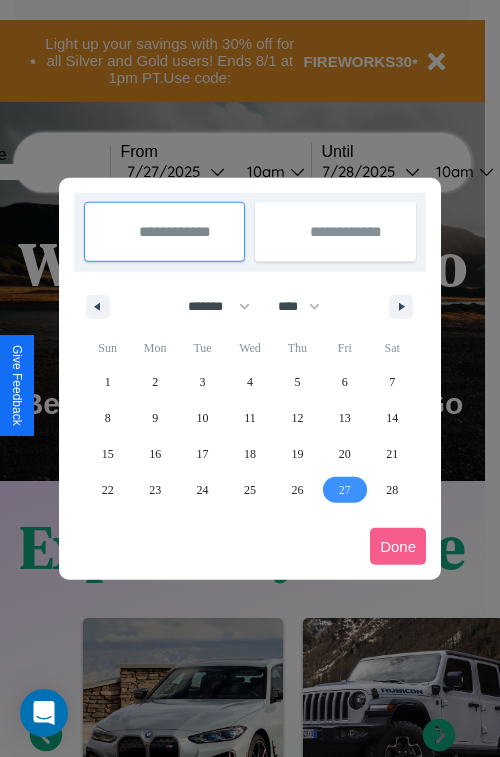 click on "27" at bounding box center [345, 490] 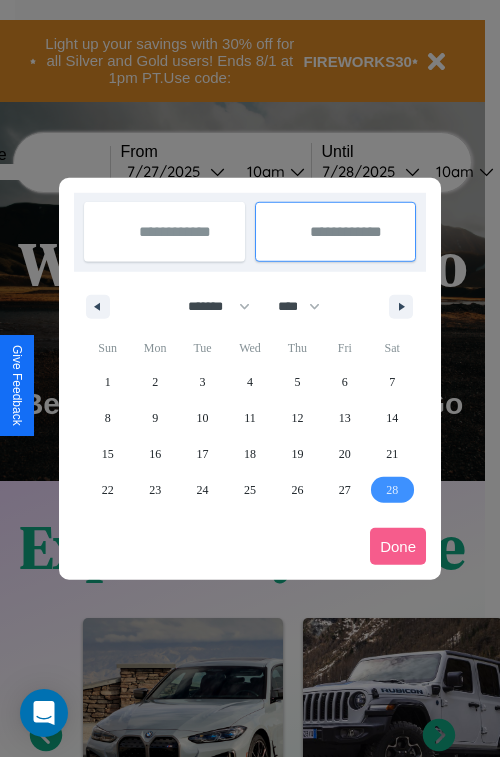 click on "28" at bounding box center [392, 490] 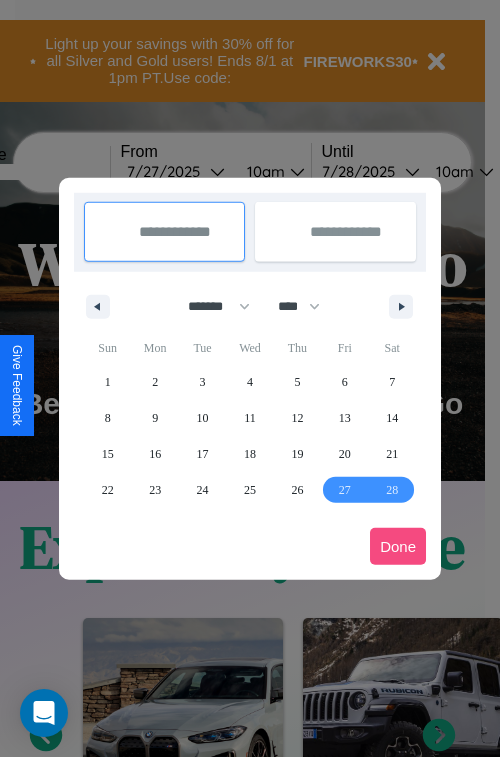 click on "Done" at bounding box center [398, 546] 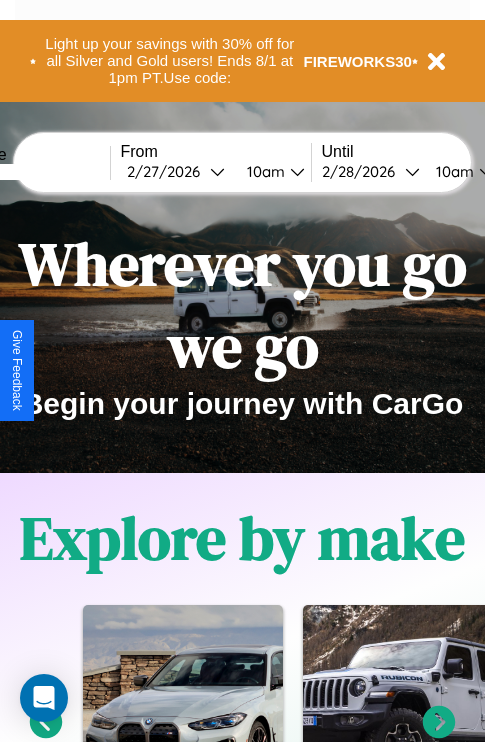 scroll, scrollTop: 0, scrollLeft: 76, axis: horizontal 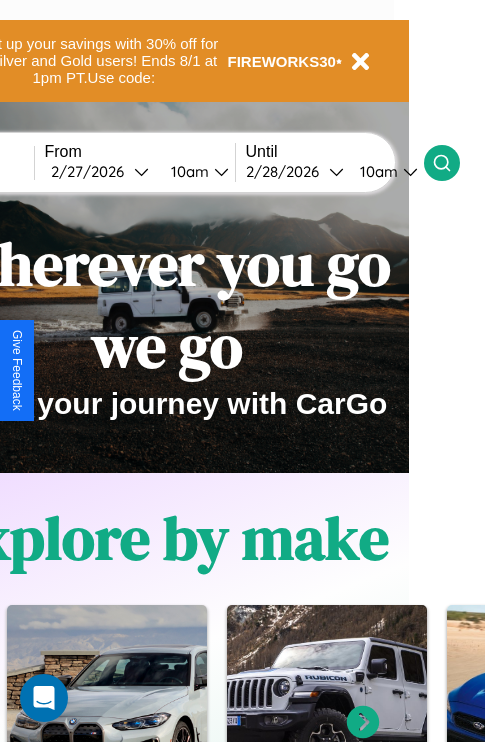 click 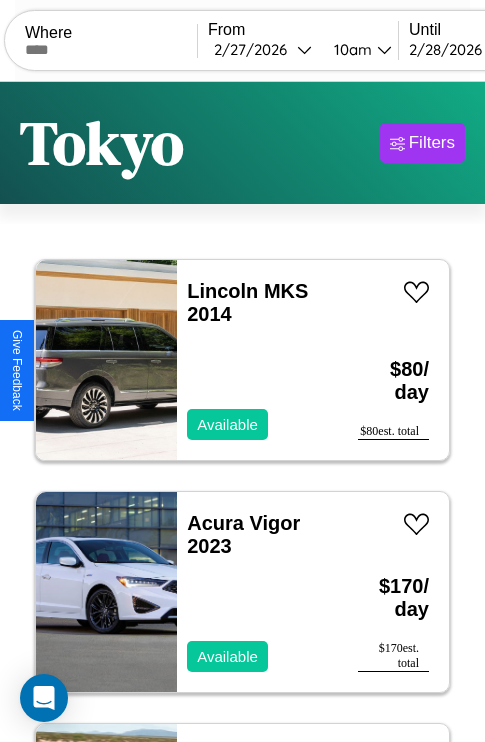 scroll, scrollTop: 95, scrollLeft: 0, axis: vertical 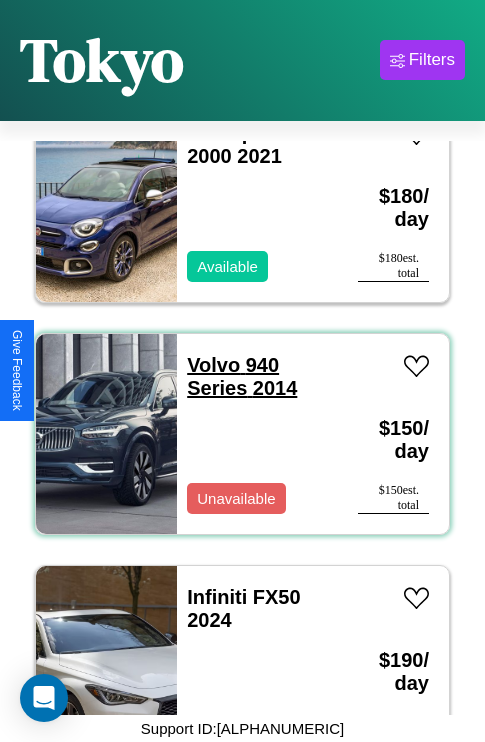 click on "Volvo   940 Series   2014" at bounding box center (242, 376) 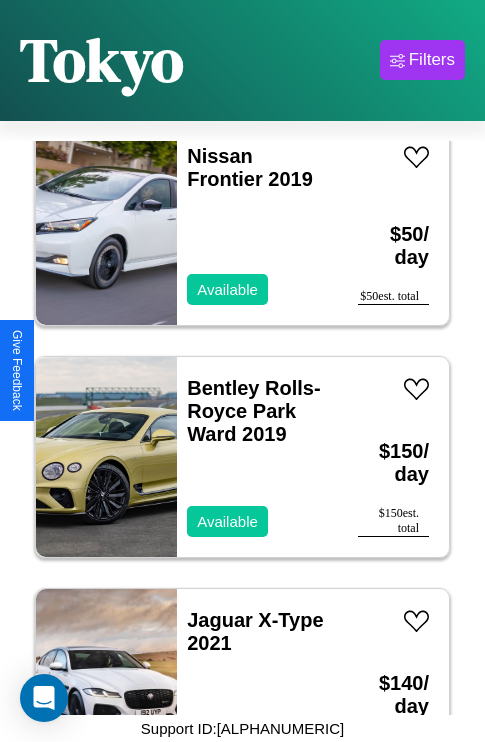 scroll, scrollTop: 3166, scrollLeft: 0, axis: vertical 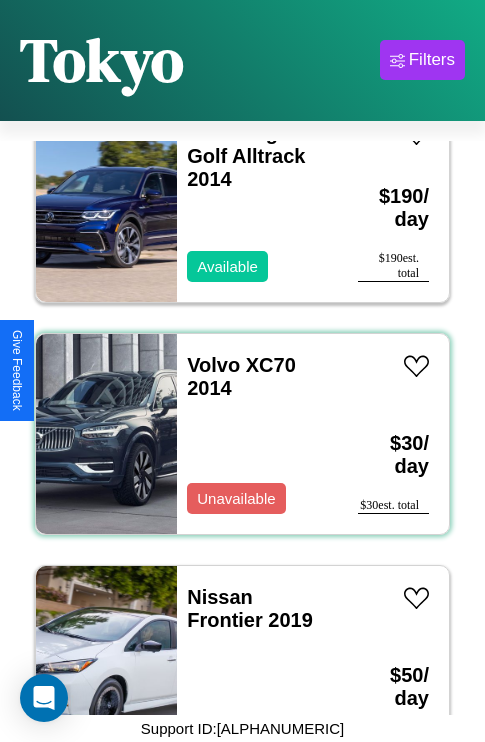 click on "Volvo   XC70   2014 Unavailable" at bounding box center (257, 434) 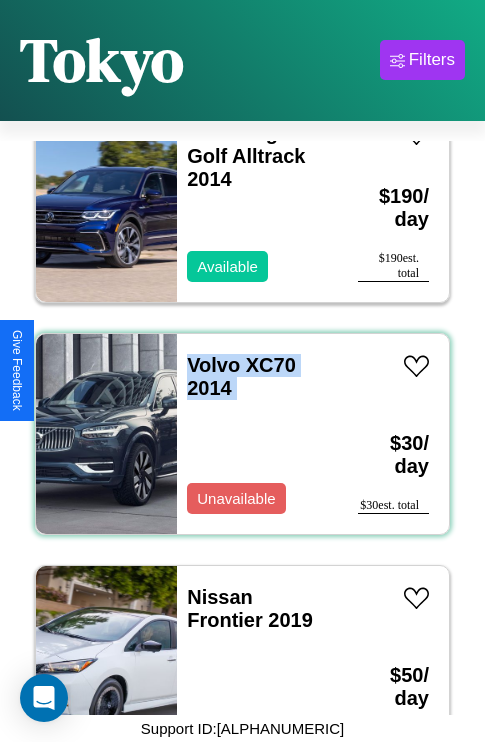 click on "Volvo   XC70   2014 Unavailable" at bounding box center (257, 434) 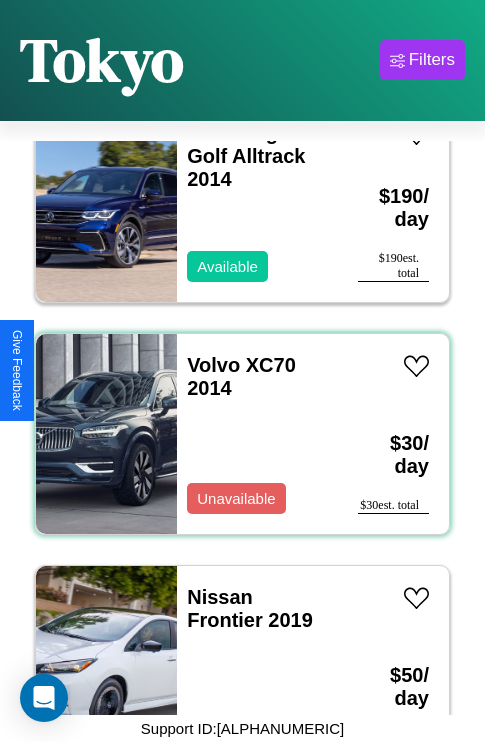click on "Volvo   XC70   2014 Unavailable" at bounding box center [257, 434] 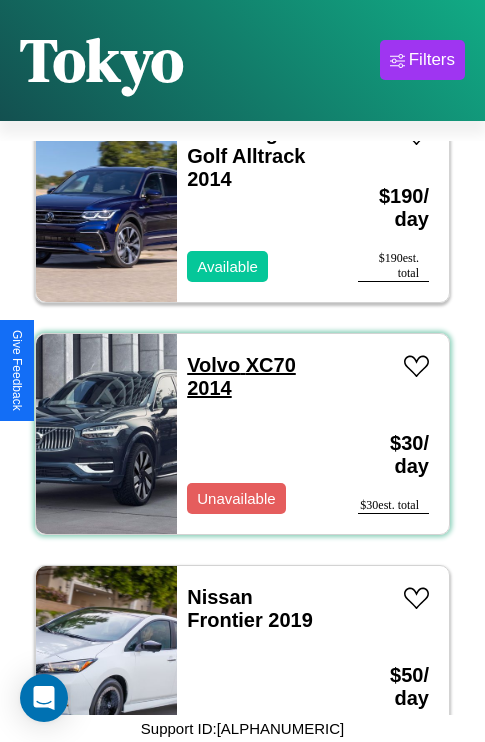 click on "Volvo   XC70   2014" at bounding box center (241, 376) 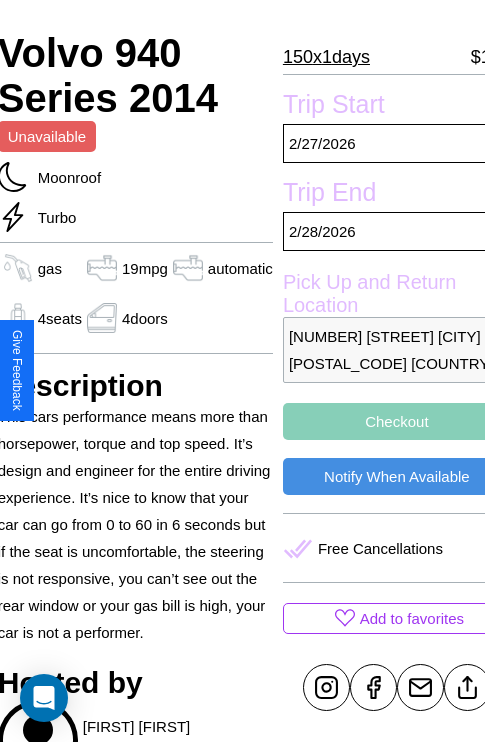 scroll, scrollTop: 438, scrollLeft: 84, axis: both 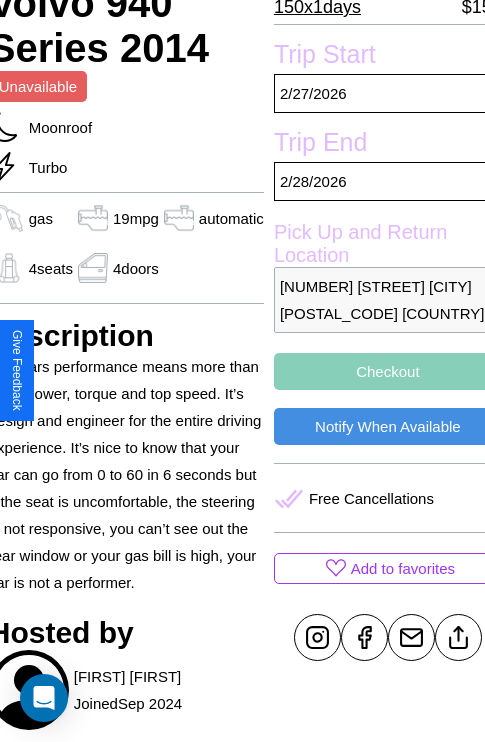 click on "Checkout" at bounding box center (388, 371) 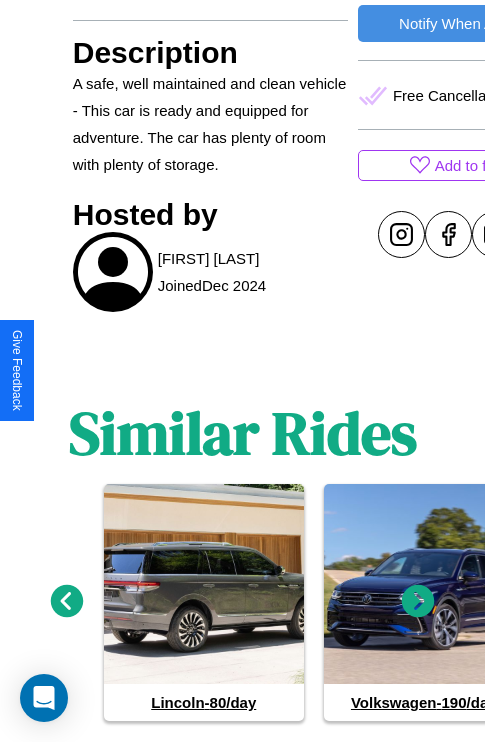 scroll, scrollTop: 887, scrollLeft: 0, axis: vertical 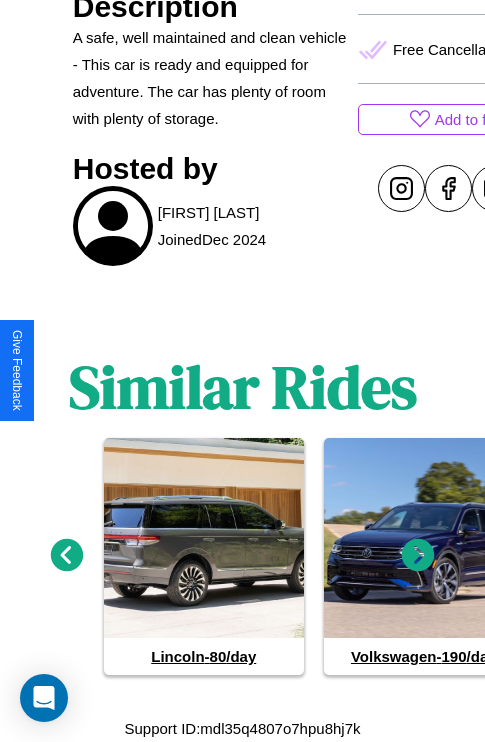click 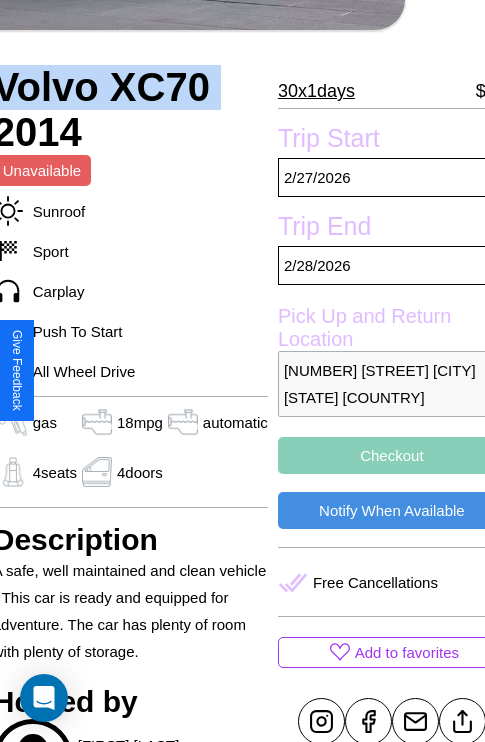 scroll, scrollTop: 367, scrollLeft: 84, axis: both 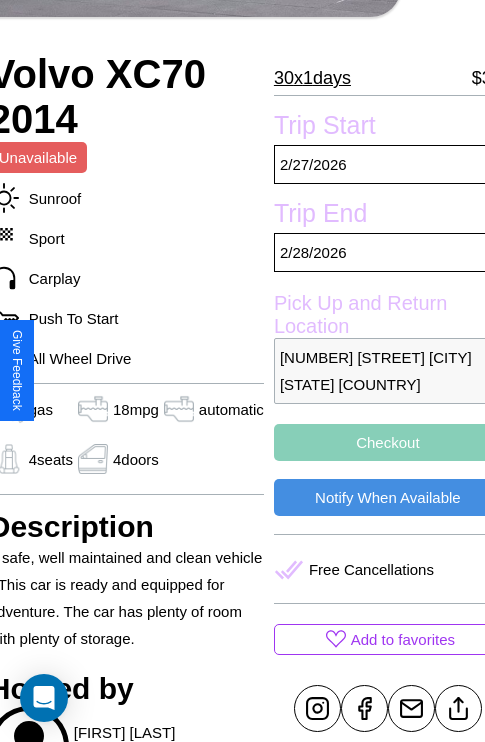click on "8123 Meadow Lane  Tokyo  76732 Japan" at bounding box center (388, 371) 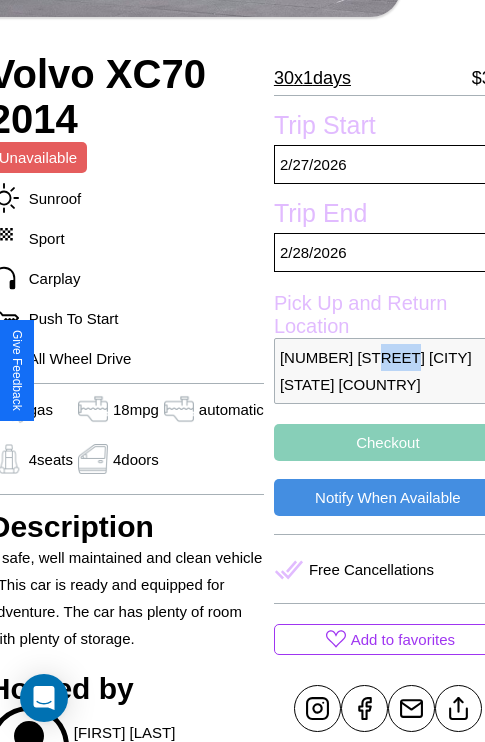 click on "8123 Meadow Lane  Tokyo  76732 Japan" at bounding box center (388, 371) 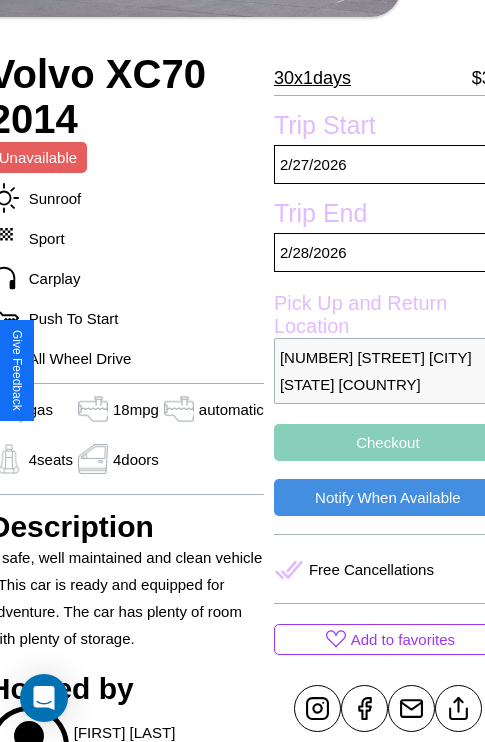 click on "8123 Meadow Lane  Tokyo  76732 Japan" at bounding box center [388, 371] 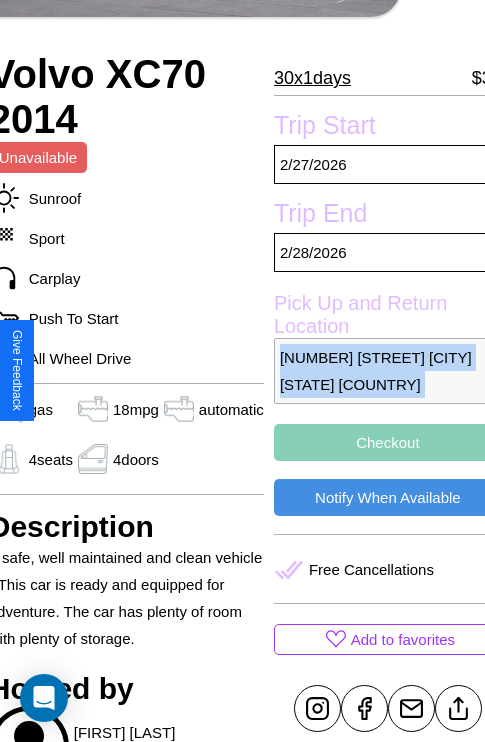 click on "8123 Meadow Lane  Tokyo  76732 Japan" at bounding box center (388, 371) 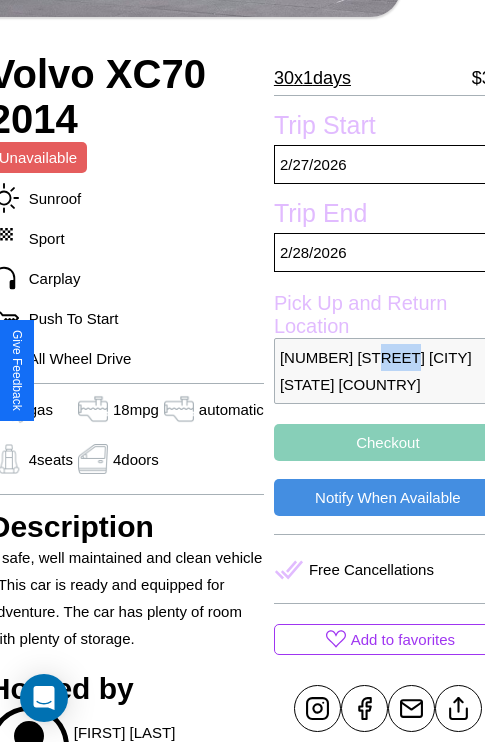 click on "8123 Meadow Lane  Tokyo  76732 Japan" at bounding box center (388, 371) 